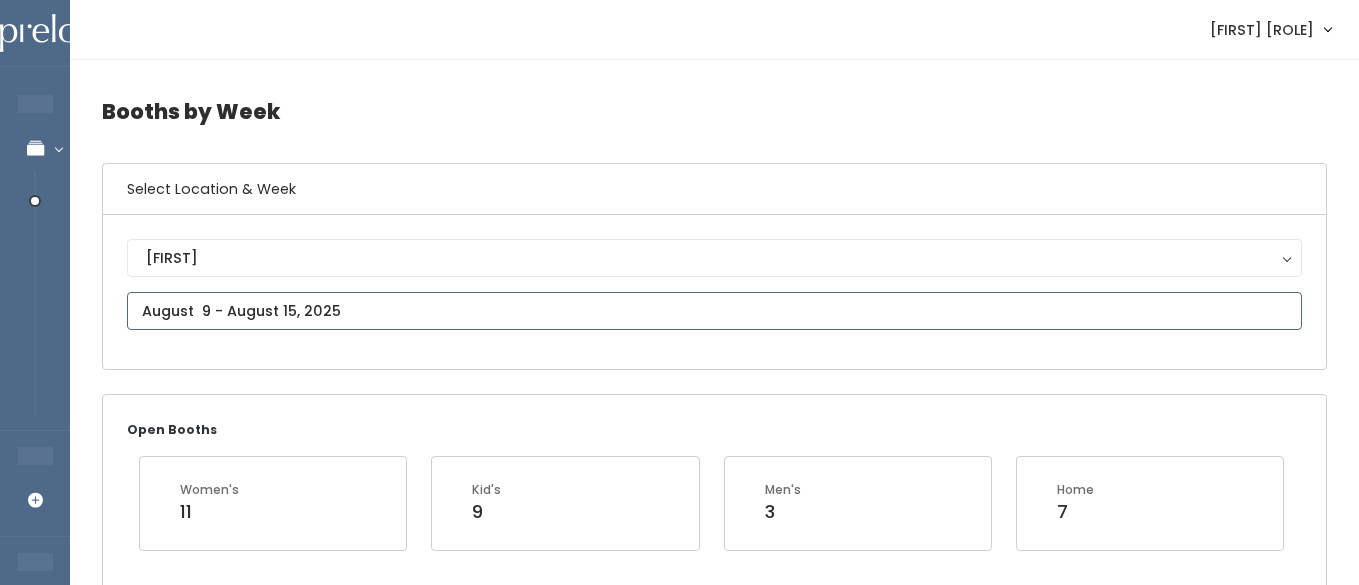 click at bounding box center (714, 311) 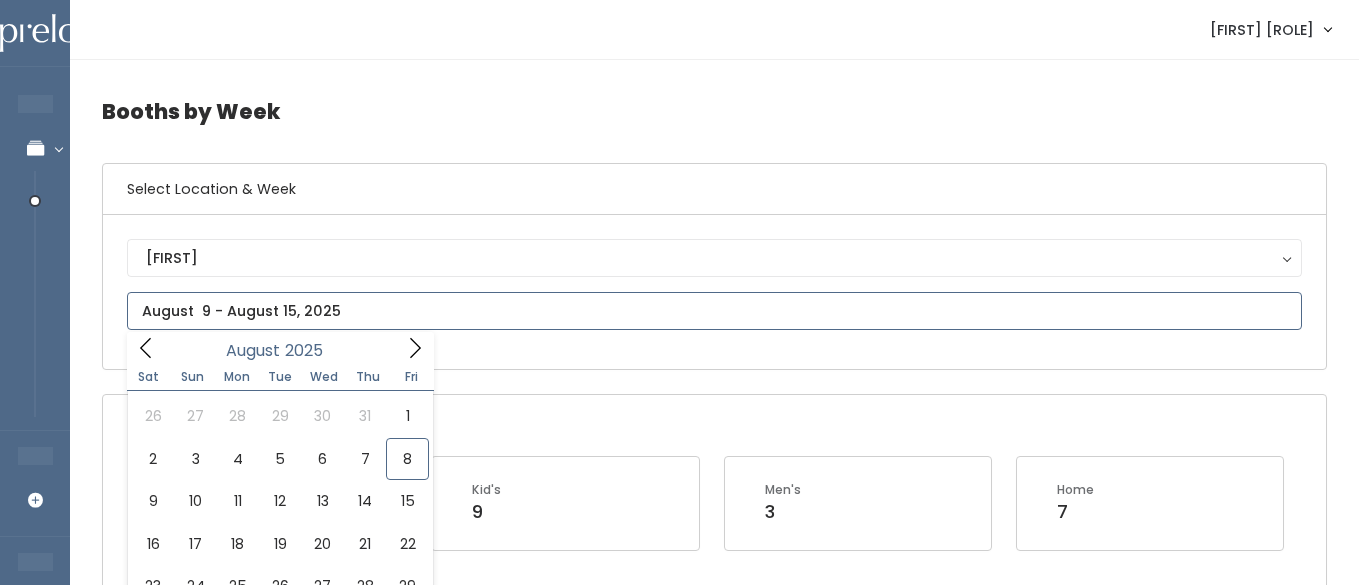 scroll, scrollTop: 0, scrollLeft: 0, axis: both 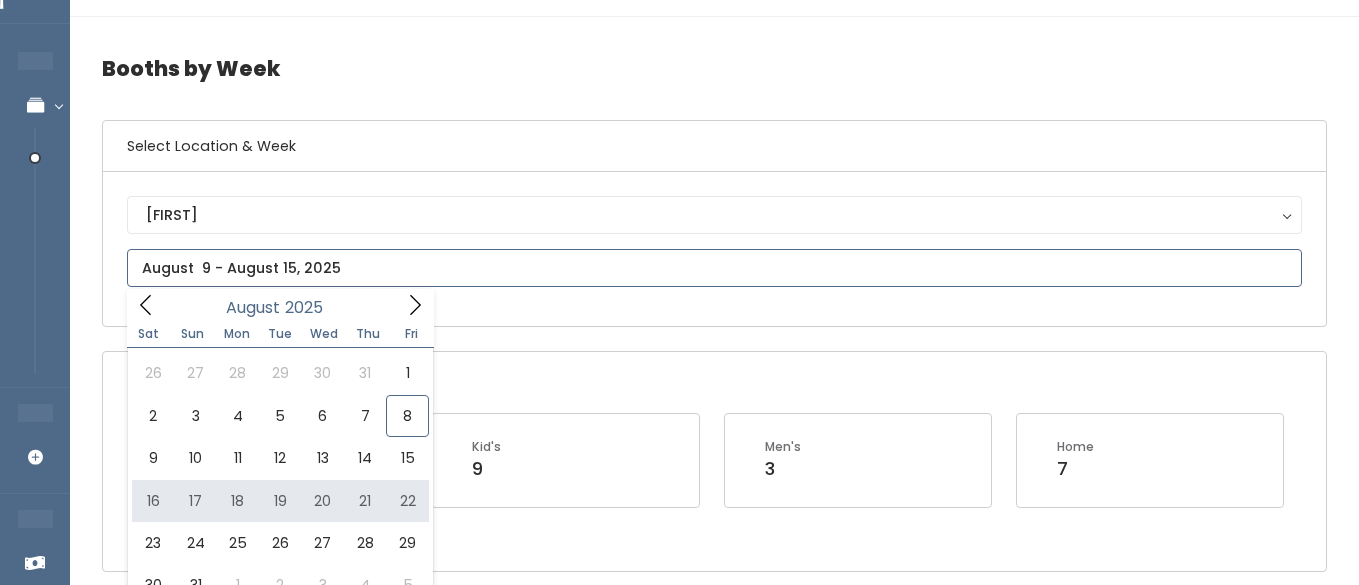 type on "August 16 to August 22" 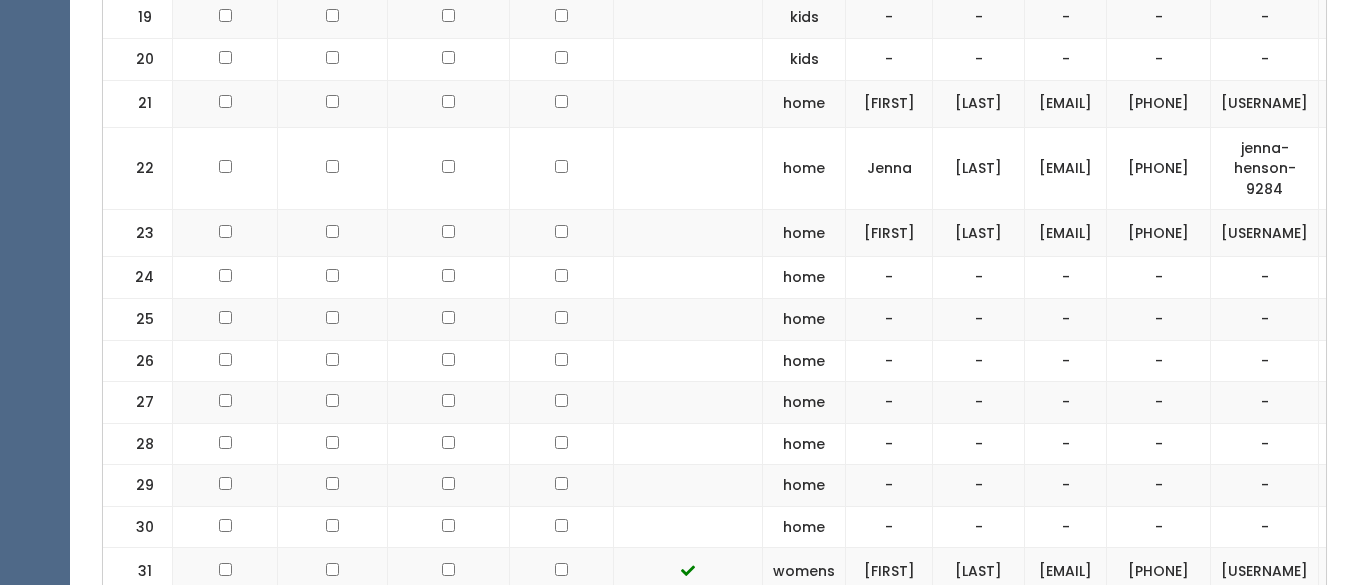 scroll, scrollTop: 1548, scrollLeft: 0, axis: vertical 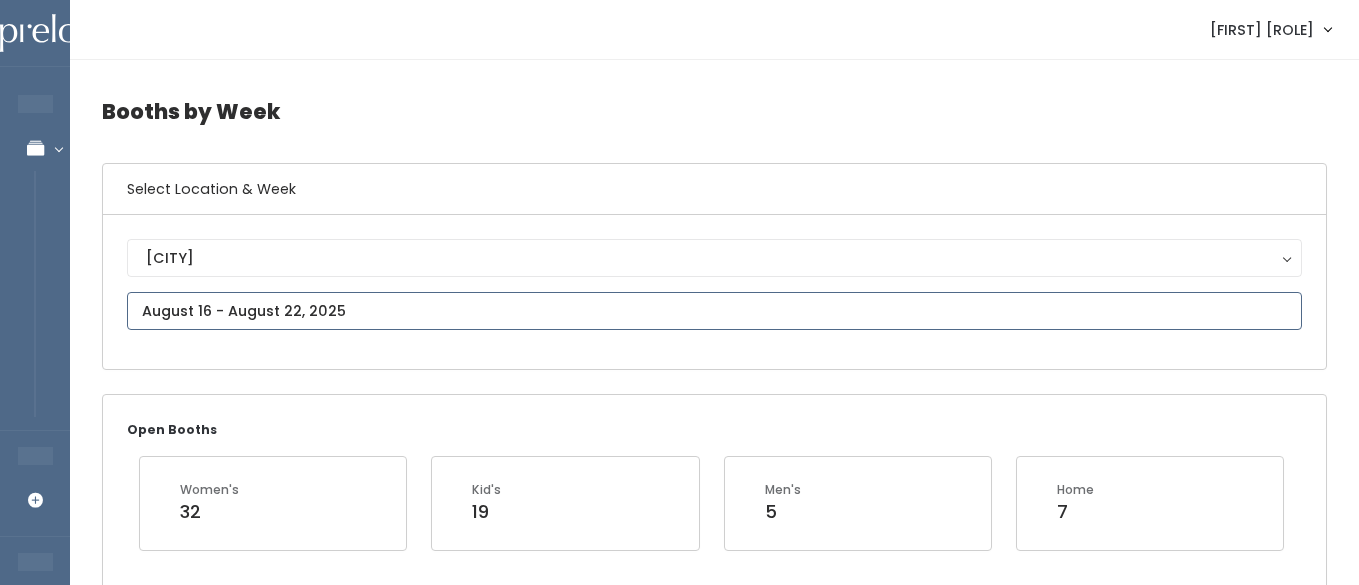click on "EMPLOYEES
Manage Bookings
Booths by Week
All Bookings
Bookings with Booths
Booth Discounts
Seller Check-in
STORE MANAGER
Add Booking
FRANCHISE OWNER
Venmo Payouts
Booth Sales
Customers" at bounding box center (679, 2165) 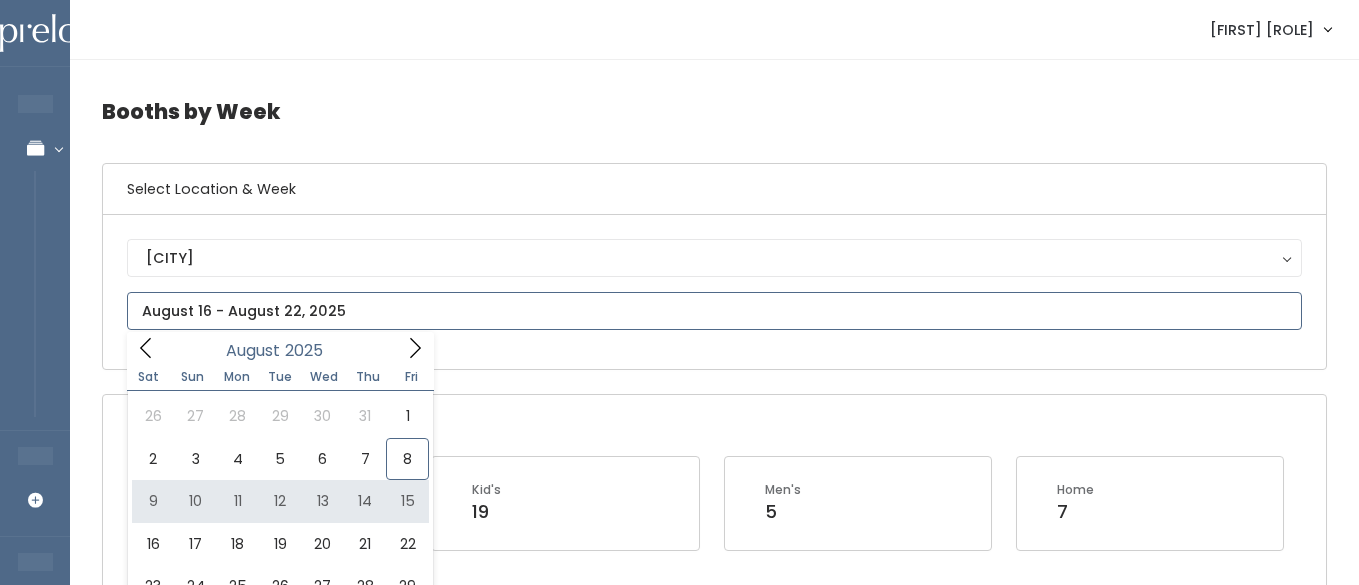 type on "August 9 to August 15" 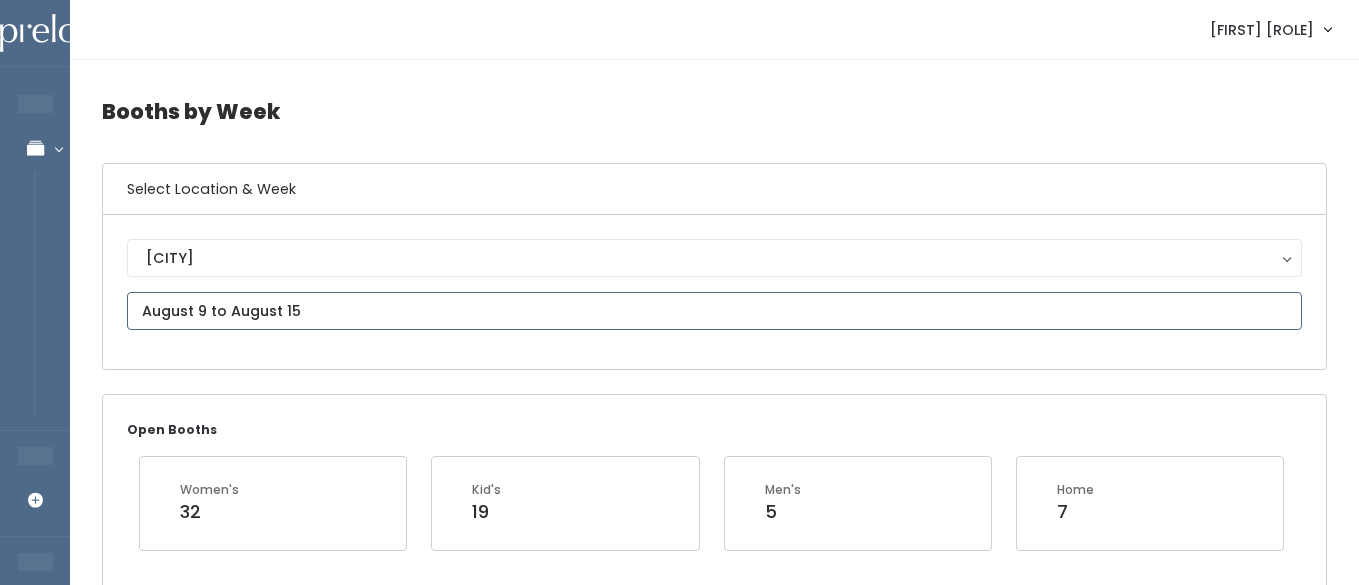 scroll, scrollTop: 168, scrollLeft: 0, axis: vertical 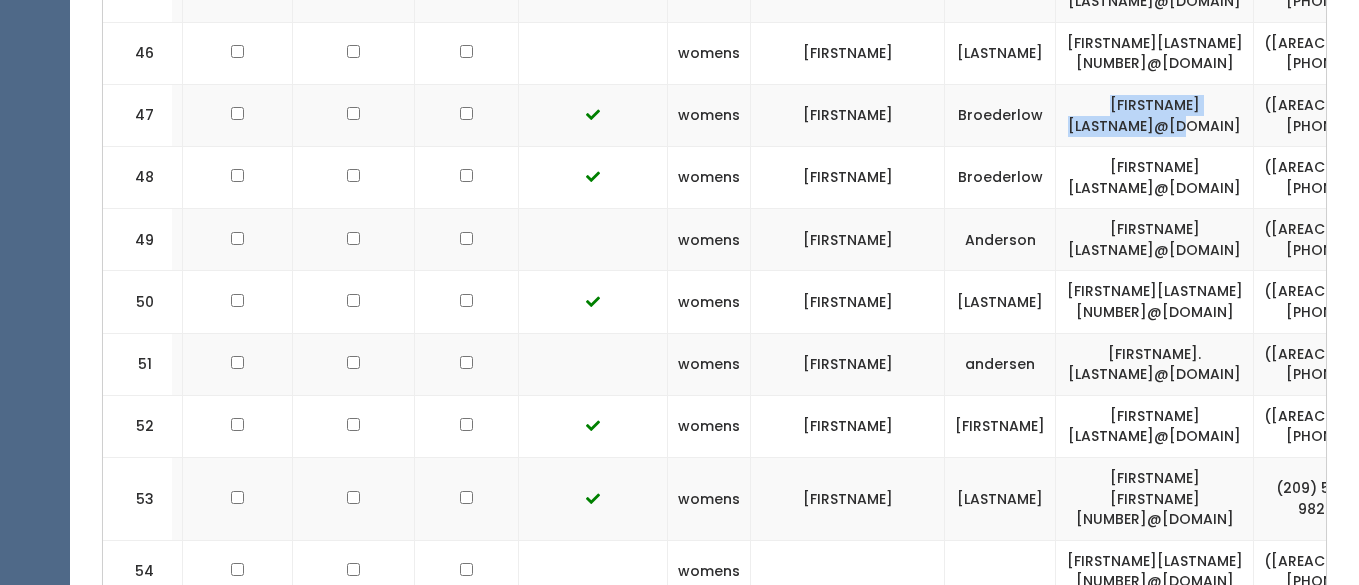 drag, startPoint x: 1279, startPoint y: 101, endPoint x: 1073, endPoint y: 92, distance: 206.1965 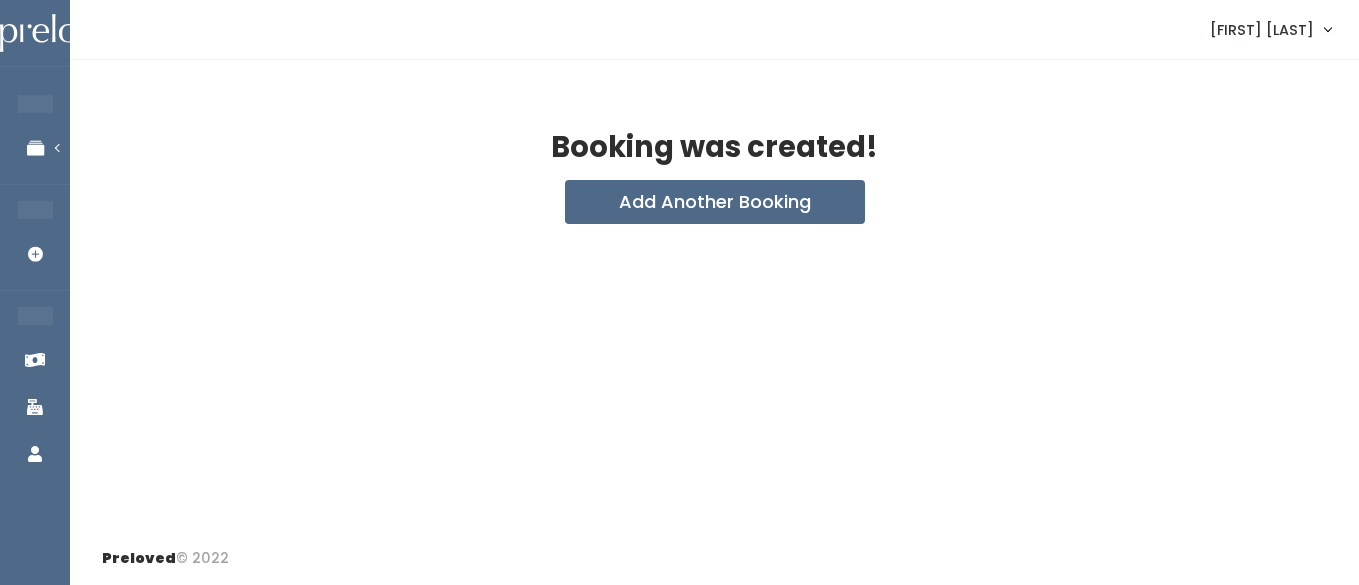 click on "Add Another Booking" at bounding box center [715, 202] 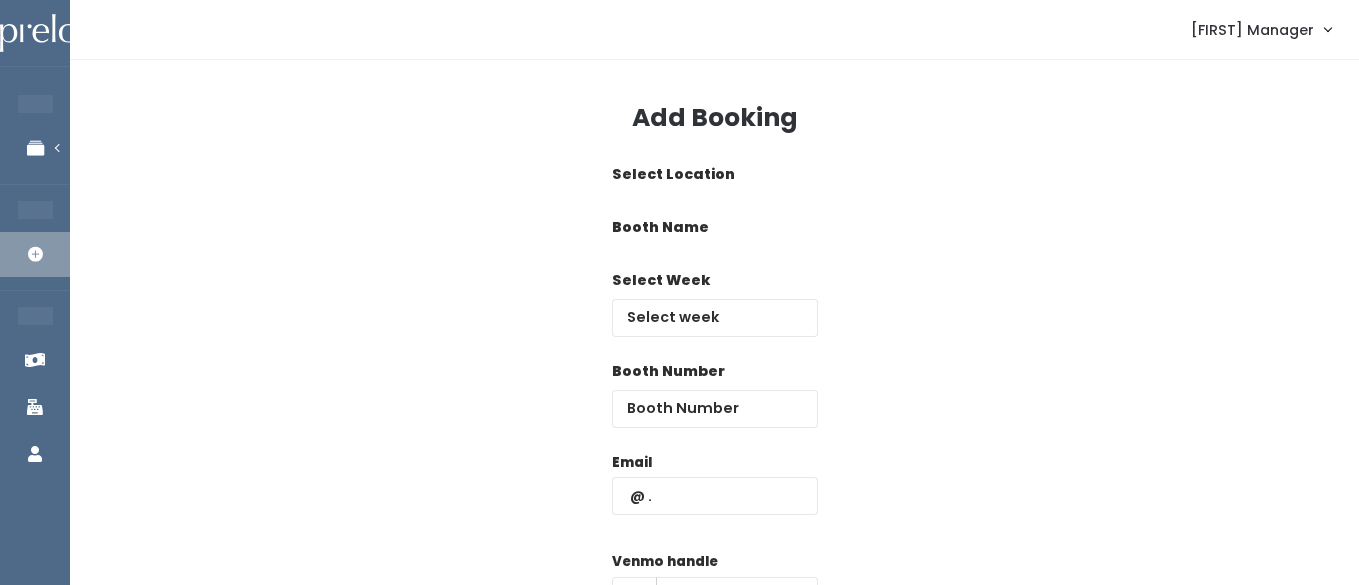 scroll, scrollTop: 0, scrollLeft: 0, axis: both 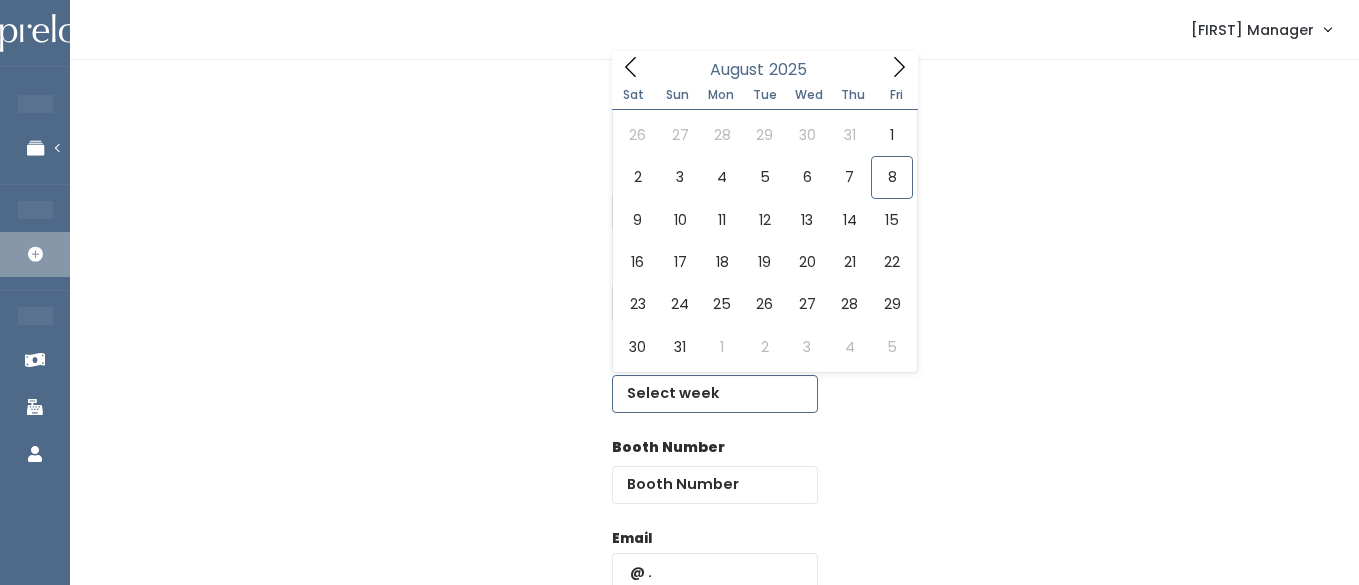 click at bounding box center (715, 394) 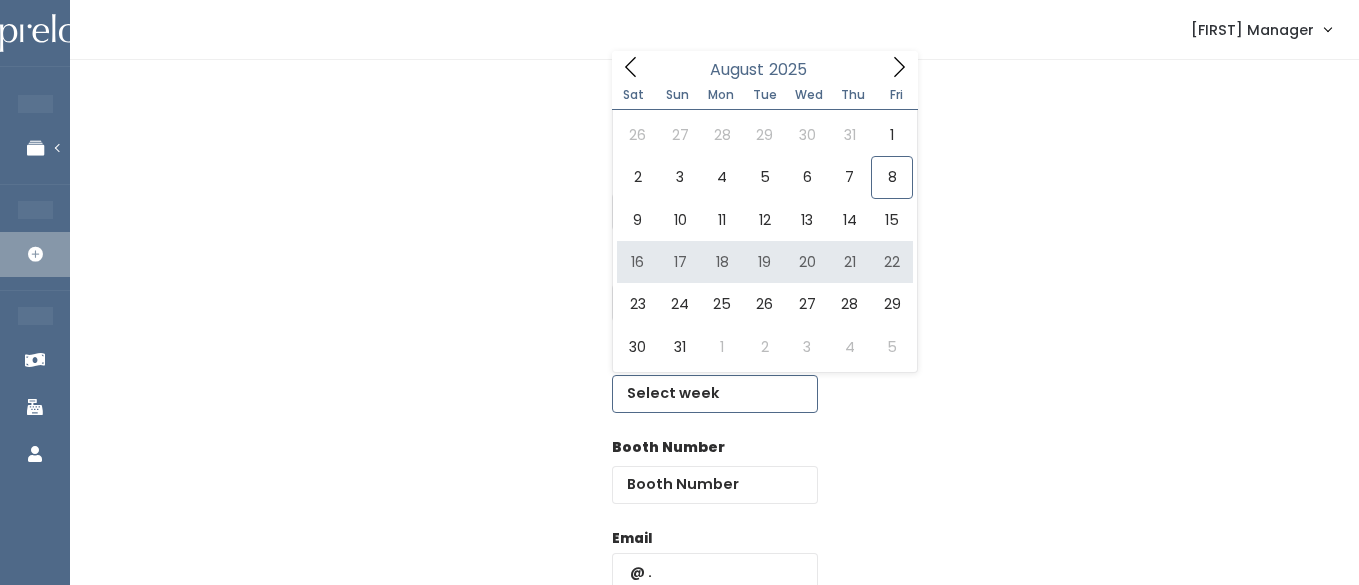 type on "[MONTH] [DAY] to [MONTH] [DAY]" 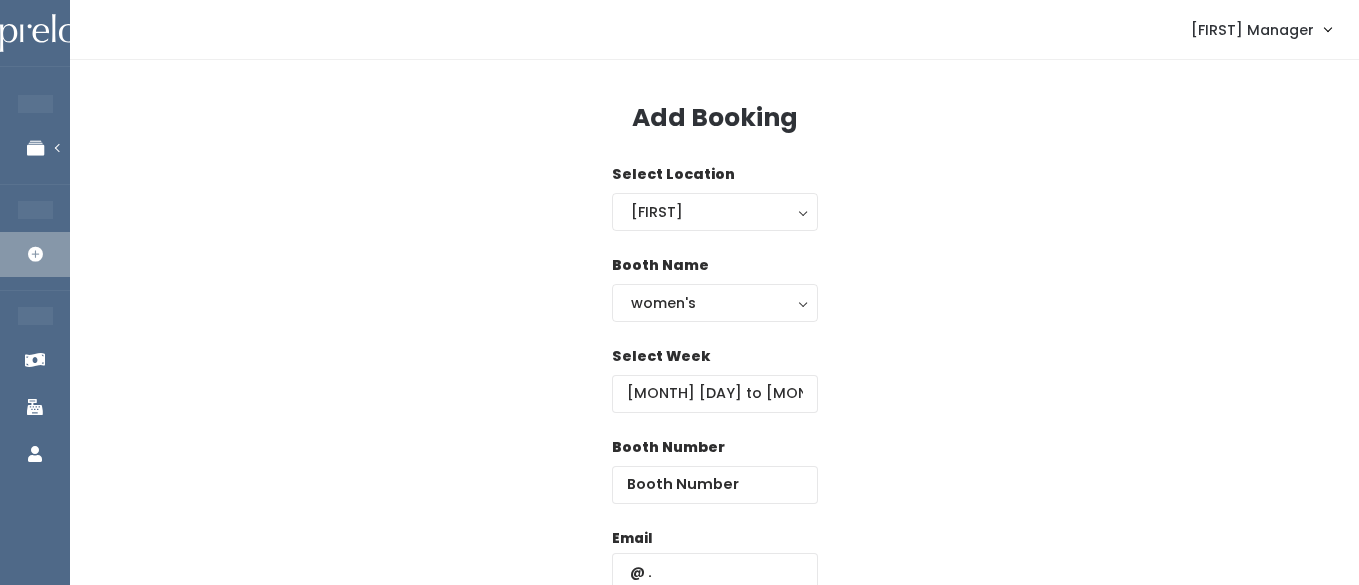 click on "Booth Number" at bounding box center [715, 482] 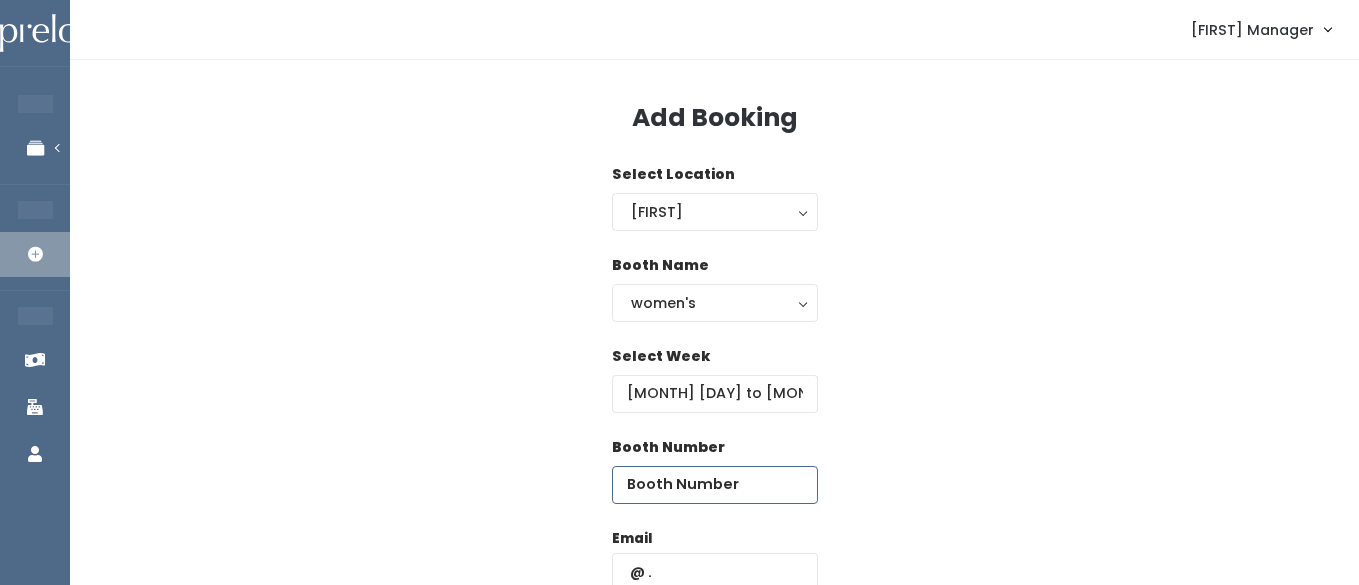 click at bounding box center [715, 485] 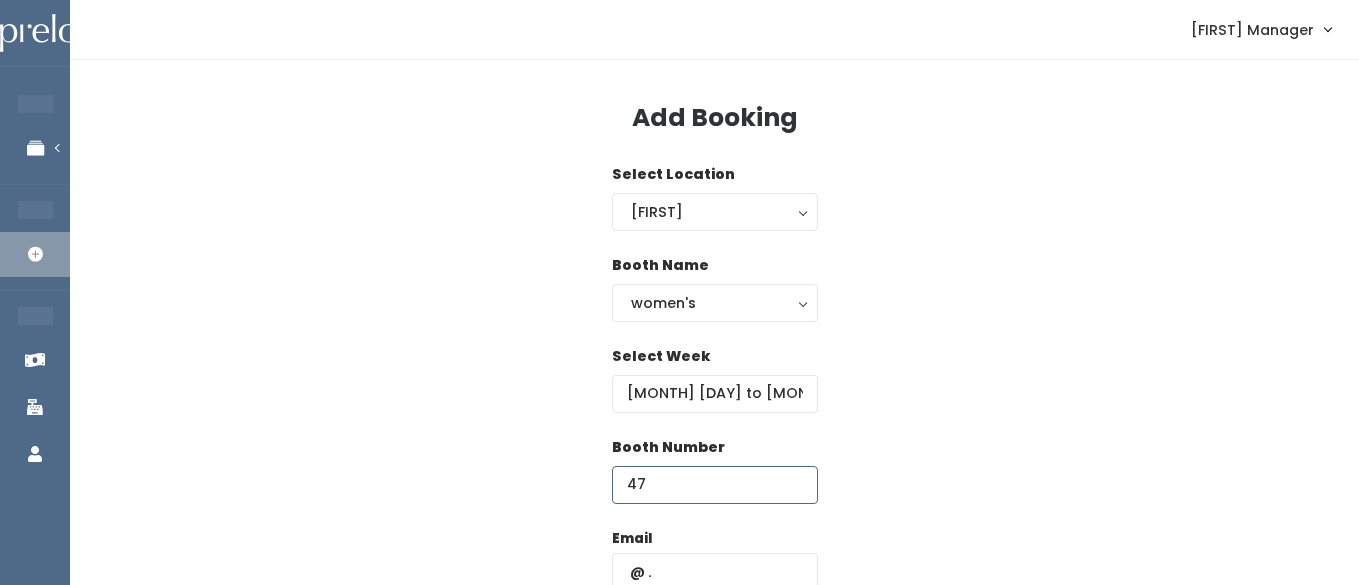 type on "47" 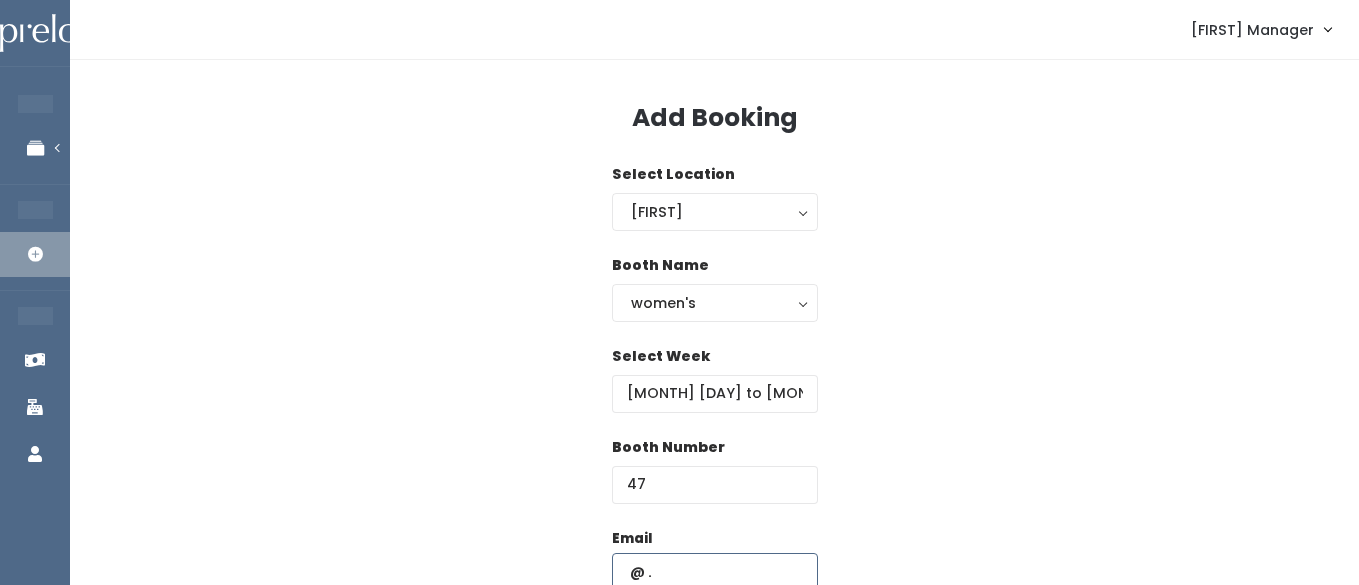 click at bounding box center (715, 572) 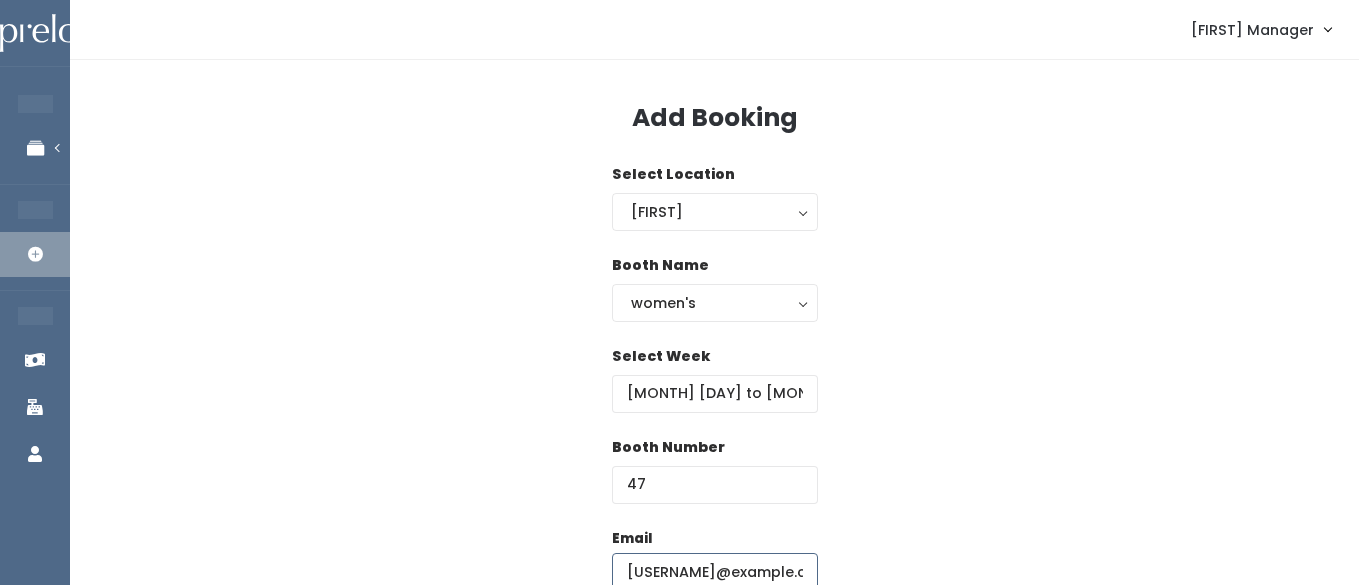 scroll, scrollTop: 0, scrollLeft: 26, axis: horizontal 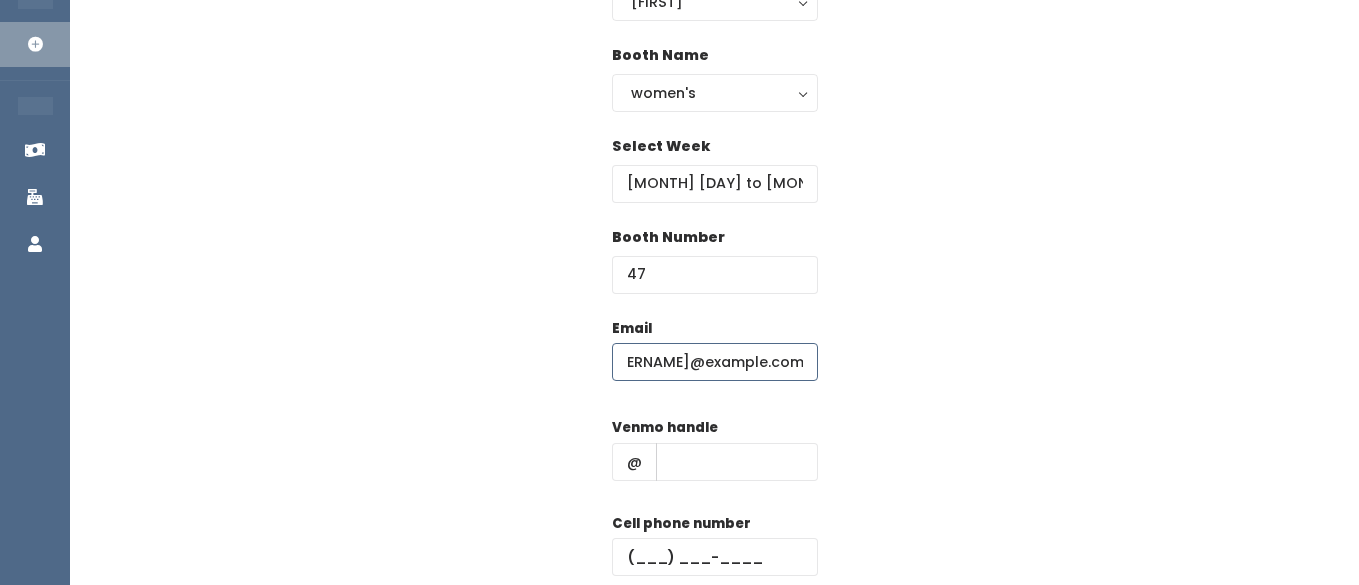 type on "[USERNAME]@example.com" 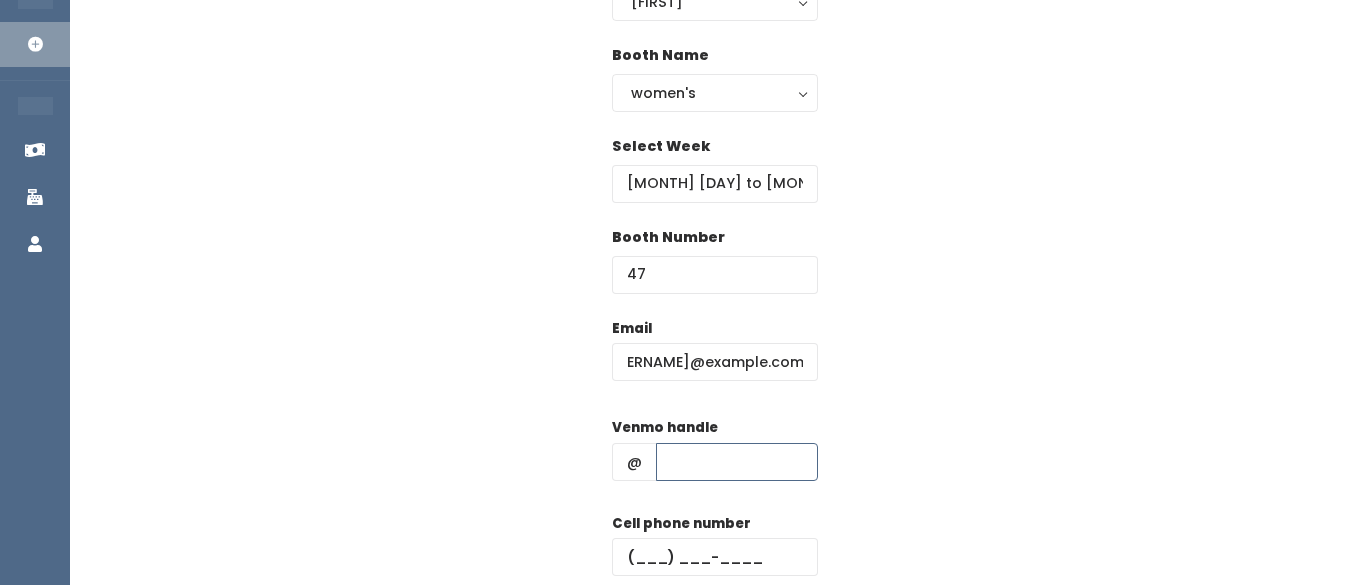 click at bounding box center [737, 462] 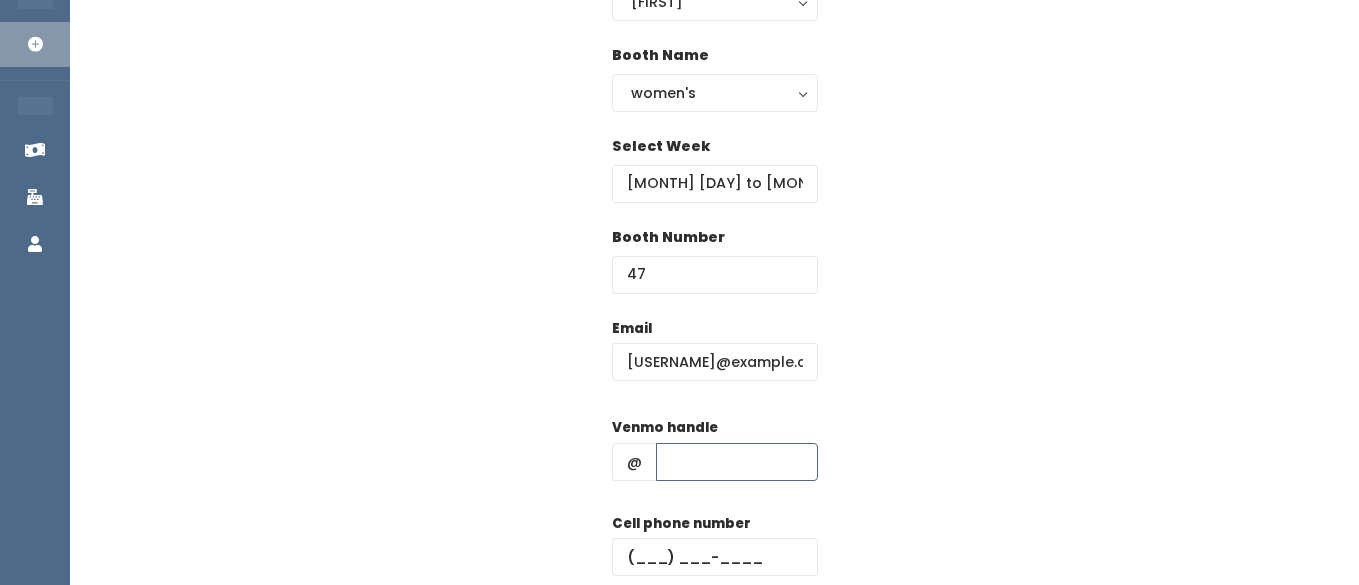 type on "hhhh" 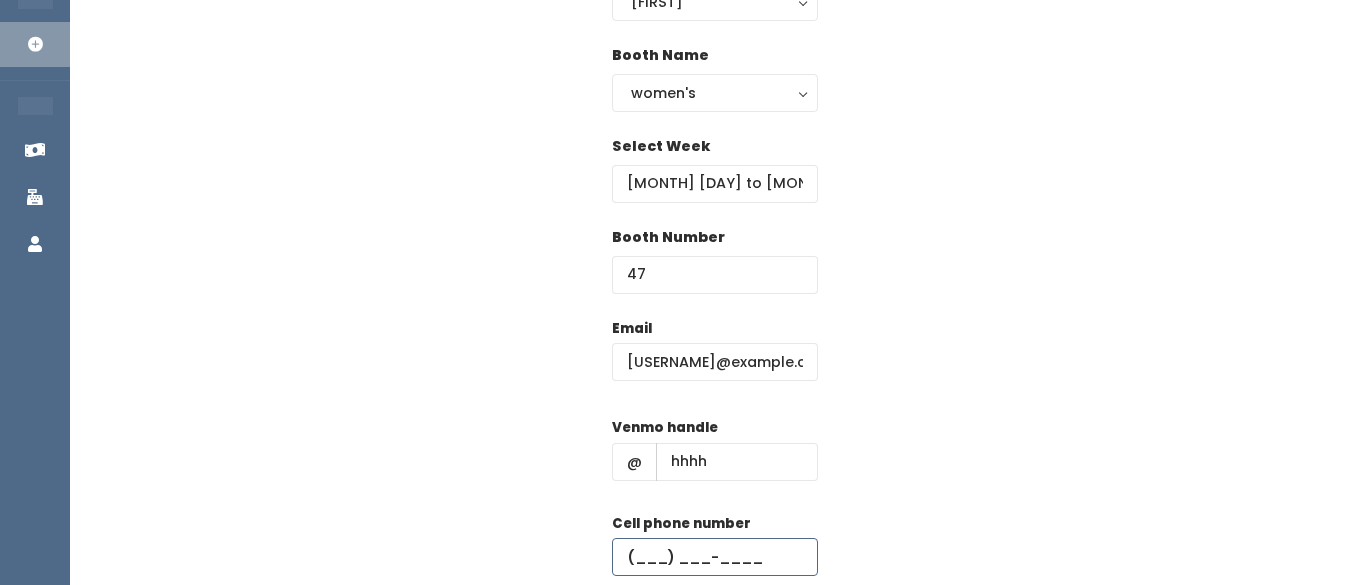 click at bounding box center (715, 557) 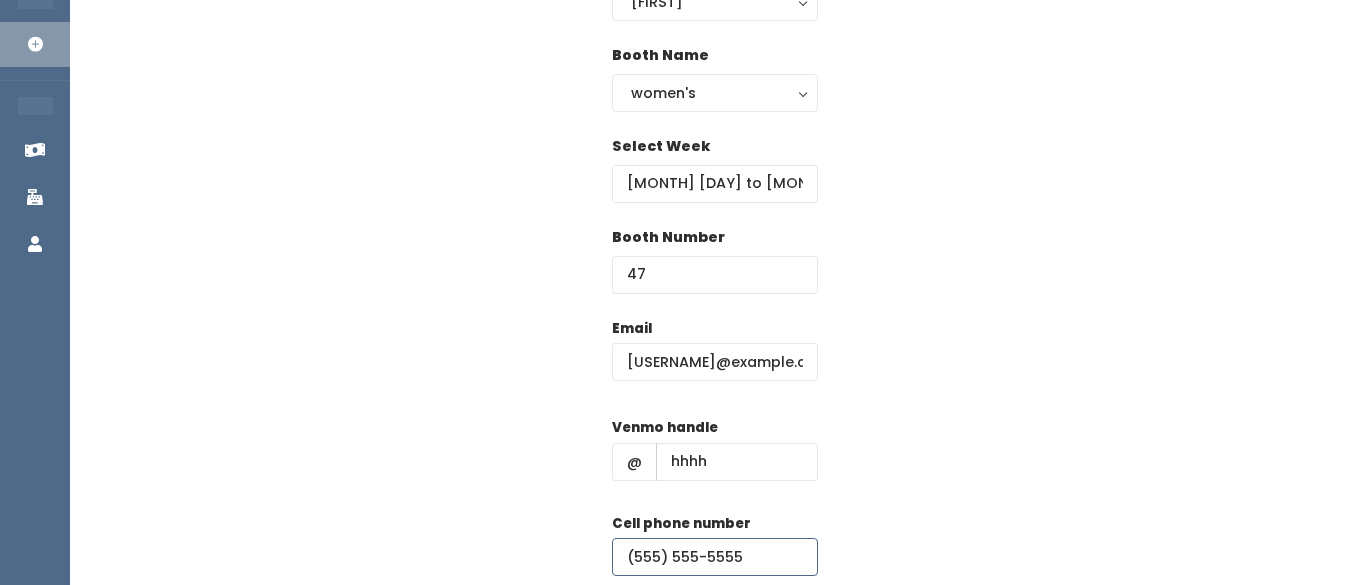 scroll, scrollTop: 304, scrollLeft: 0, axis: vertical 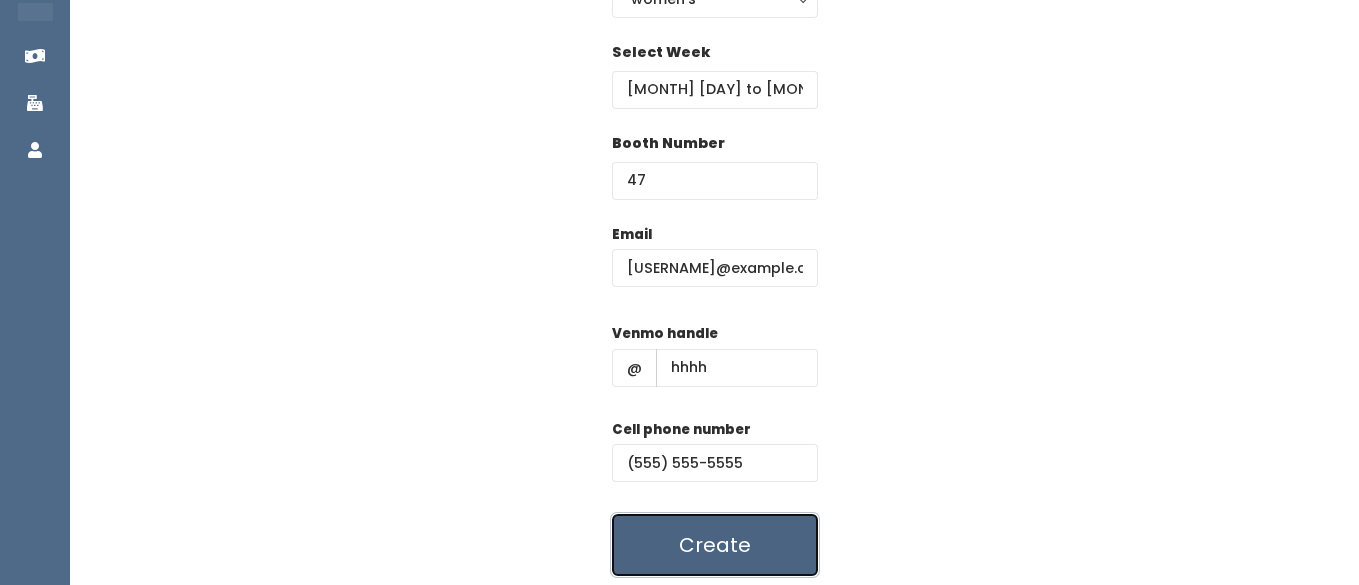 click on "Create" at bounding box center (715, 545) 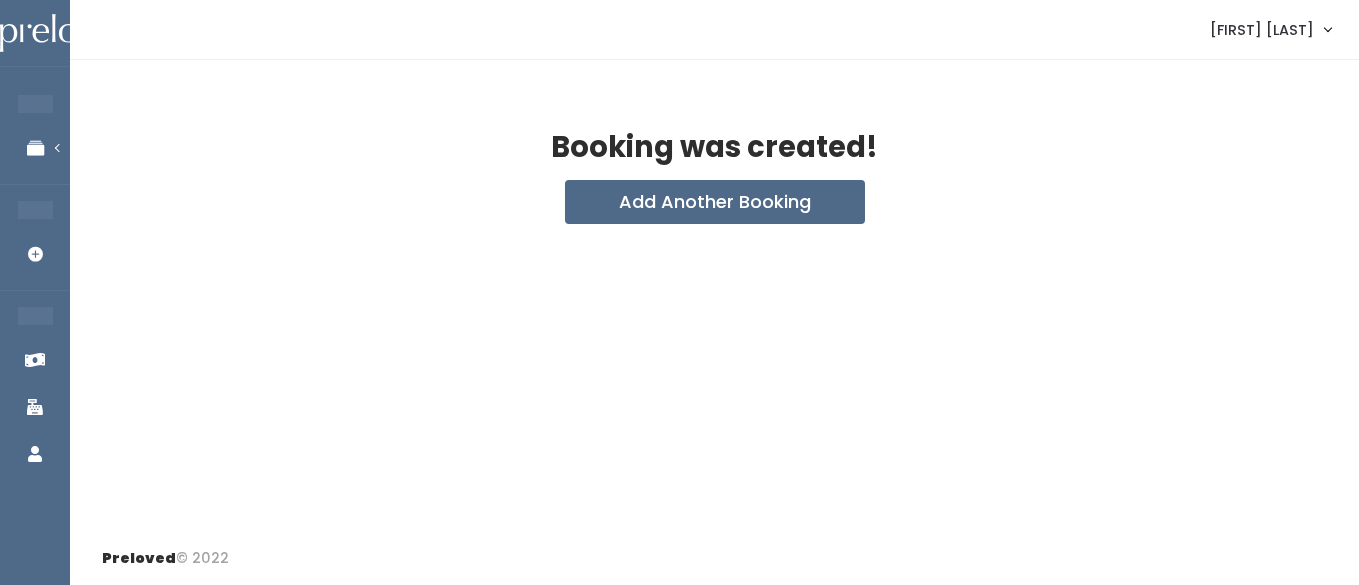 scroll, scrollTop: 0, scrollLeft: 0, axis: both 